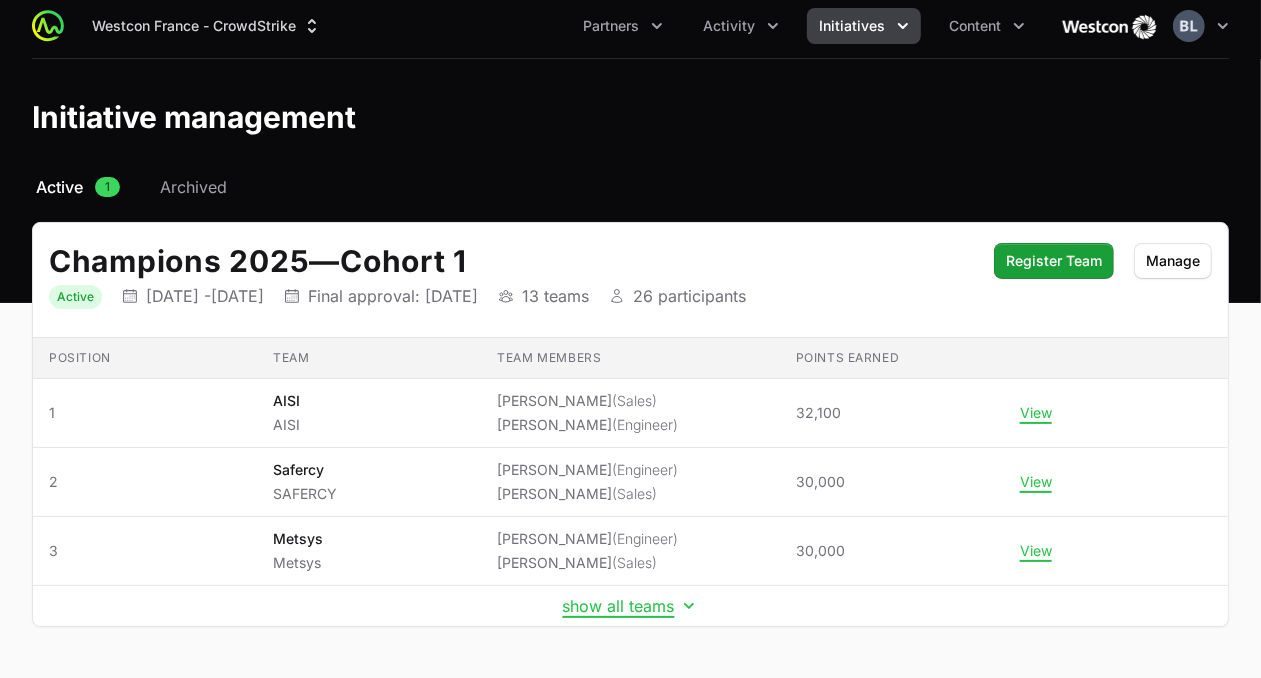 scroll, scrollTop: 0, scrollLeft: 0, axis: both 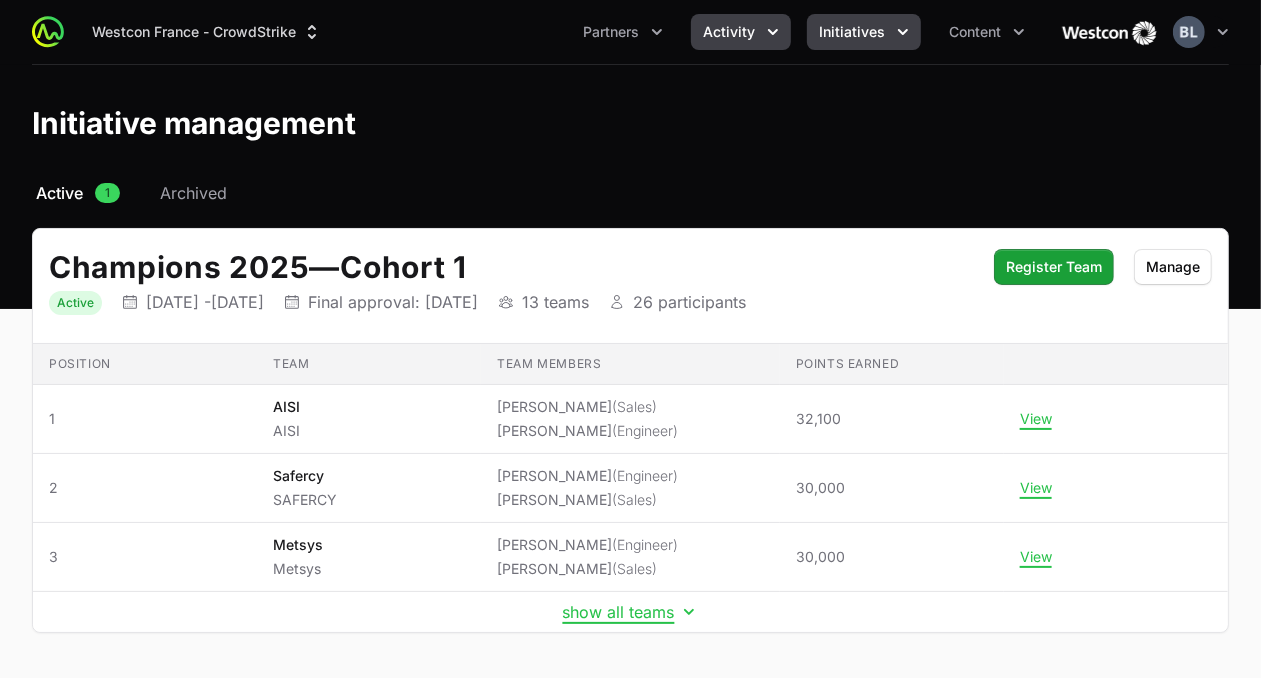 click on "Activity" 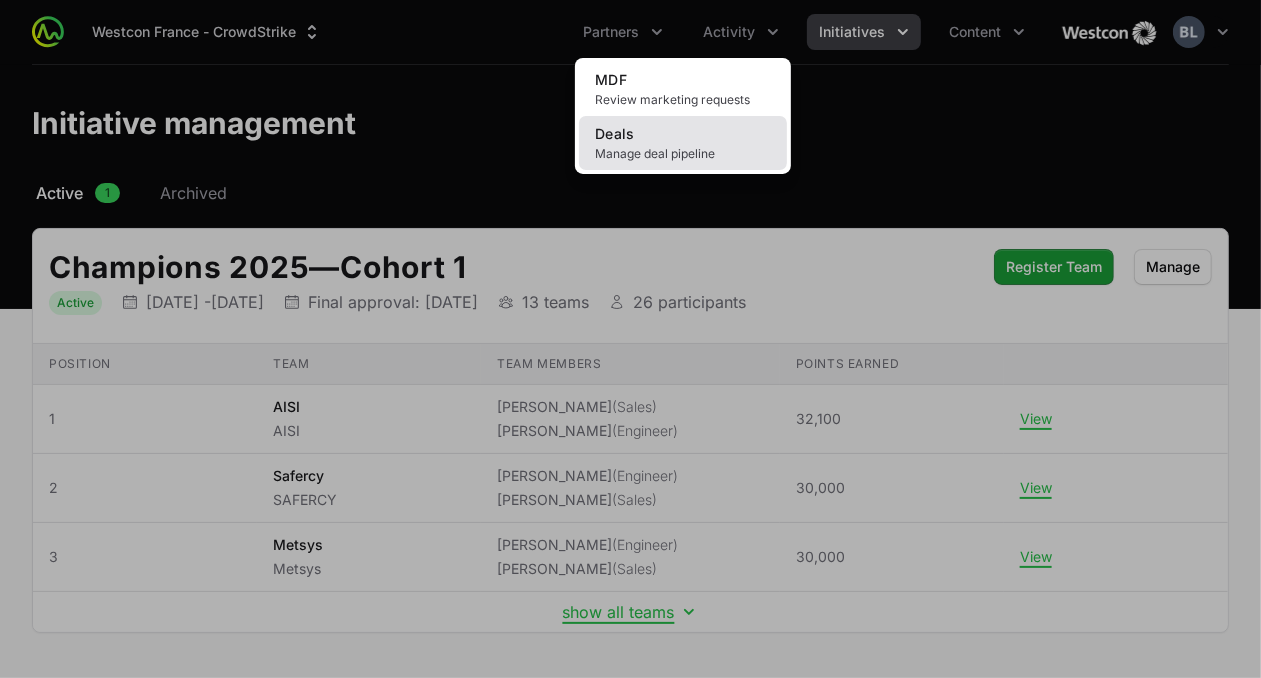 click on "Manage deal pipeline" 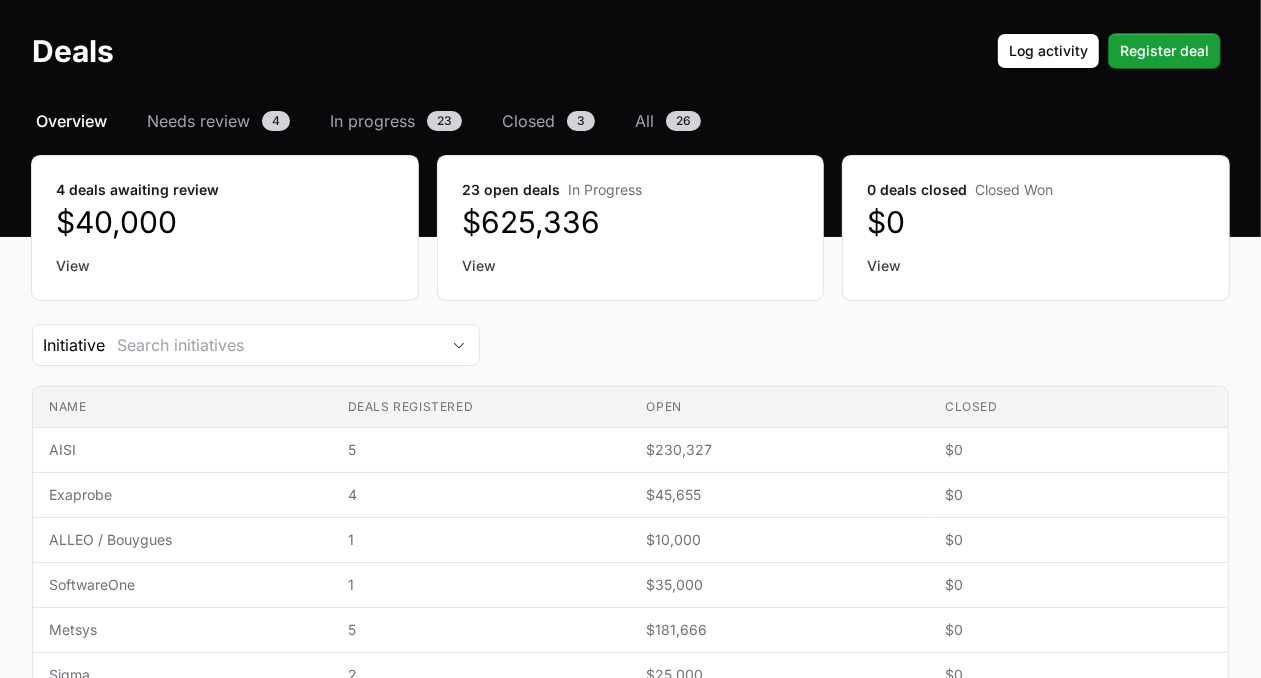 scroll, scrollTop: 71, scrollLeft: 0, axis: vertical 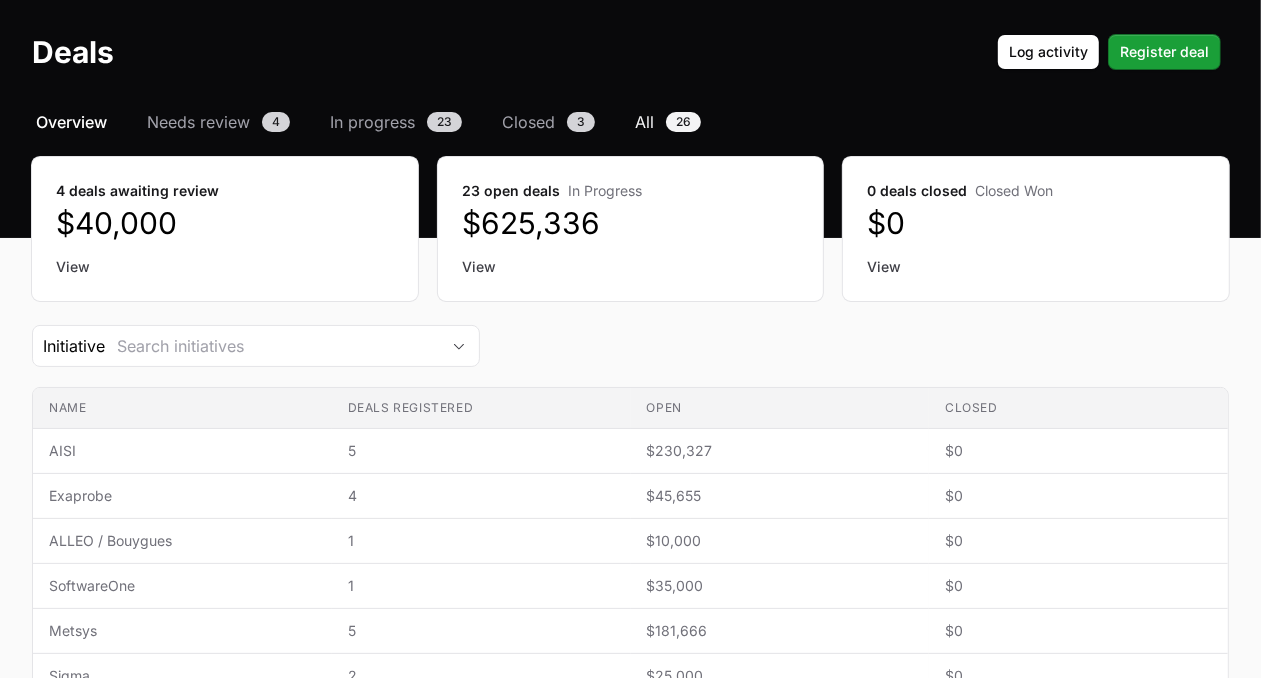 click on "All" 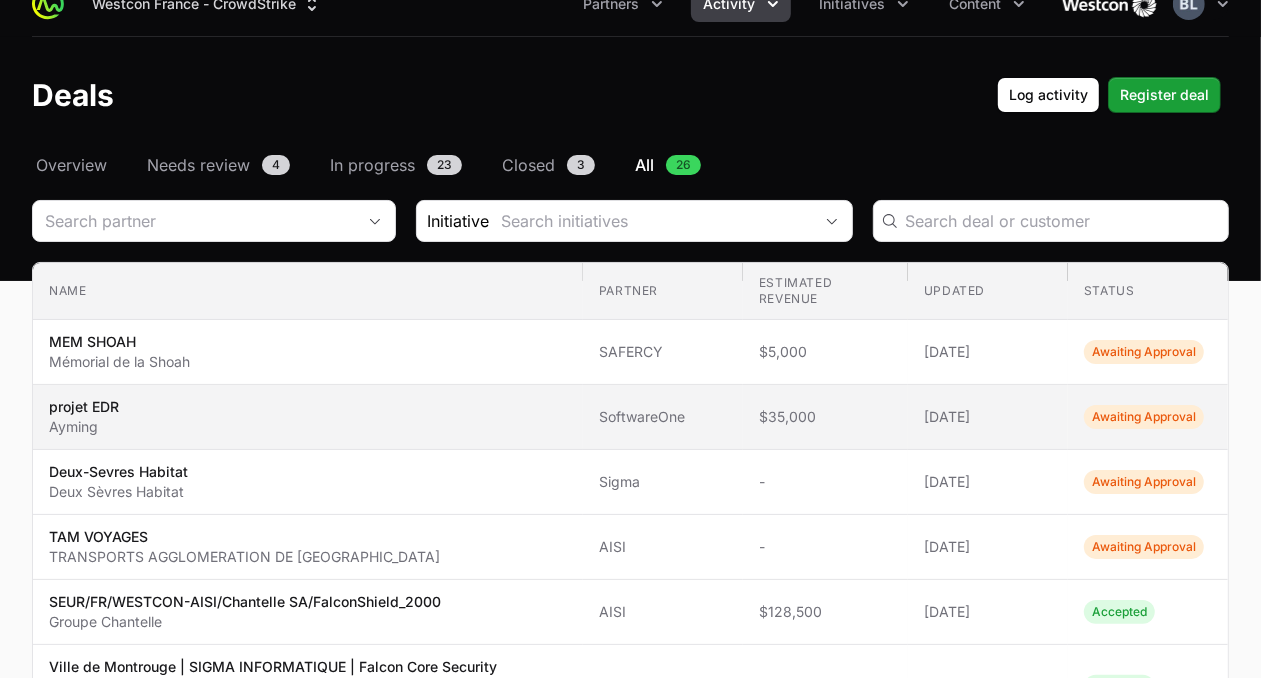 scroll, scrollTop: 41, scrollLeft: 0, axis: vertical 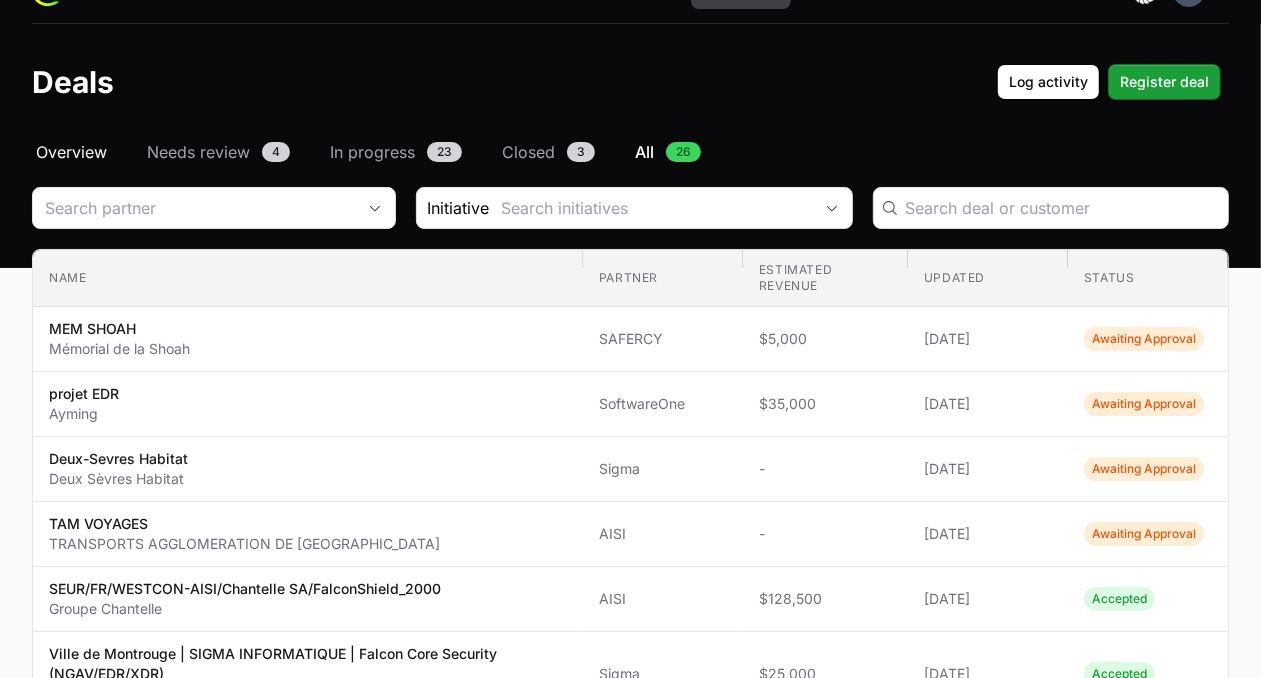 click on "Overview" 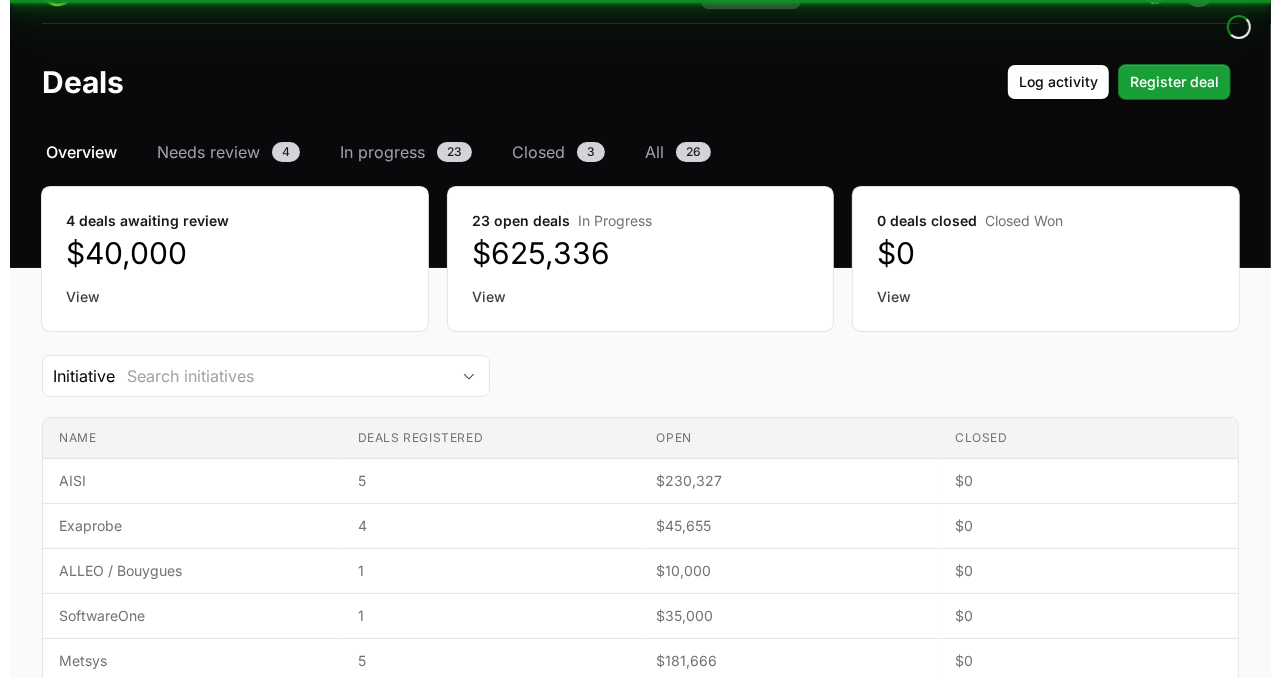 scroll, scrollTop: 0, scrollLeft: 0, axis: both 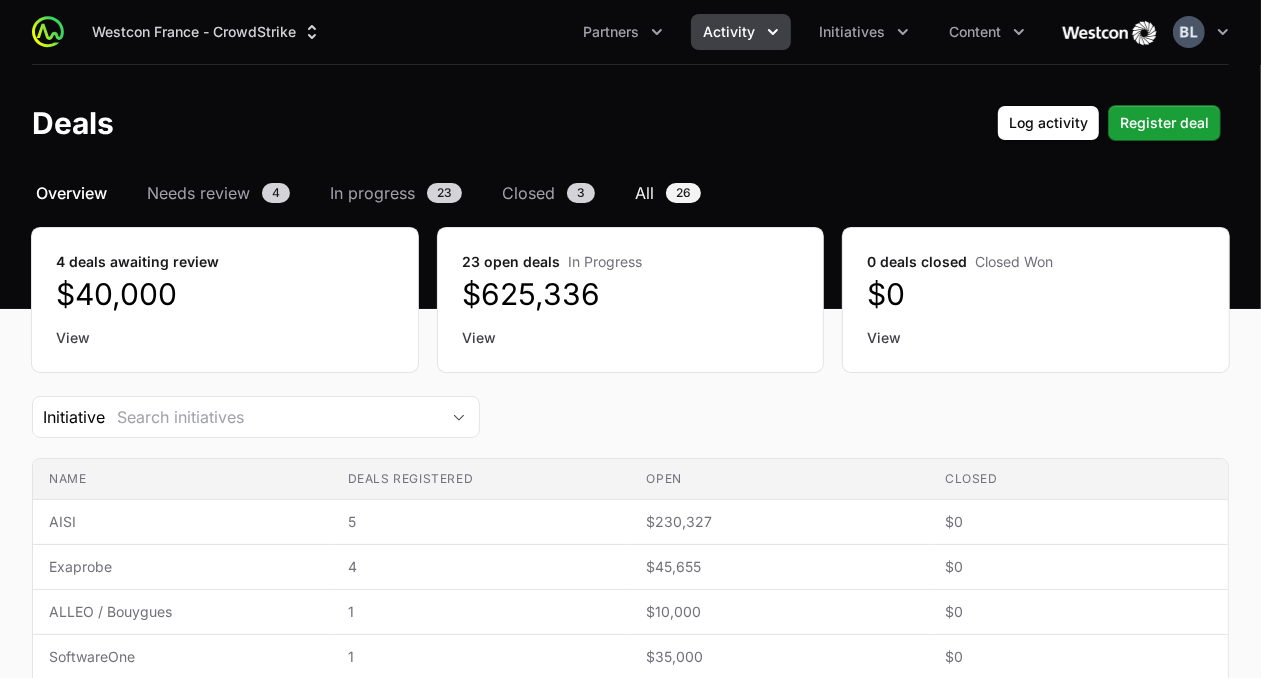 click on "All" 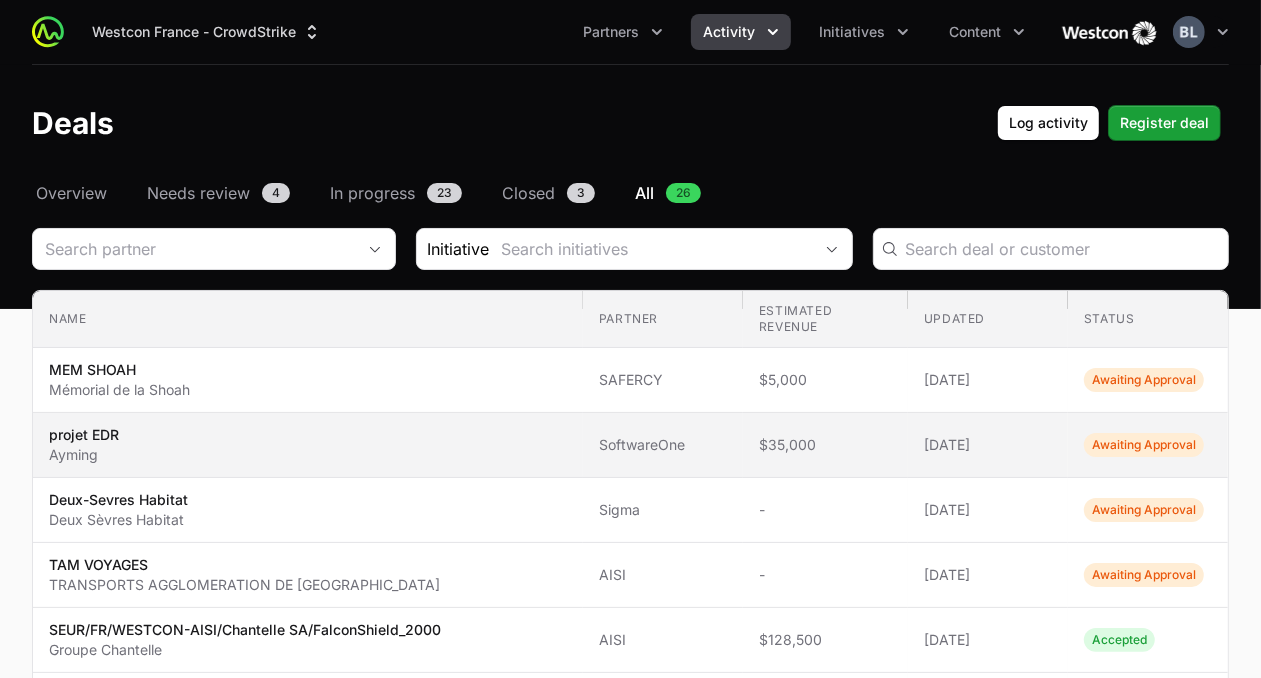 click on "projet EDR Ayming" 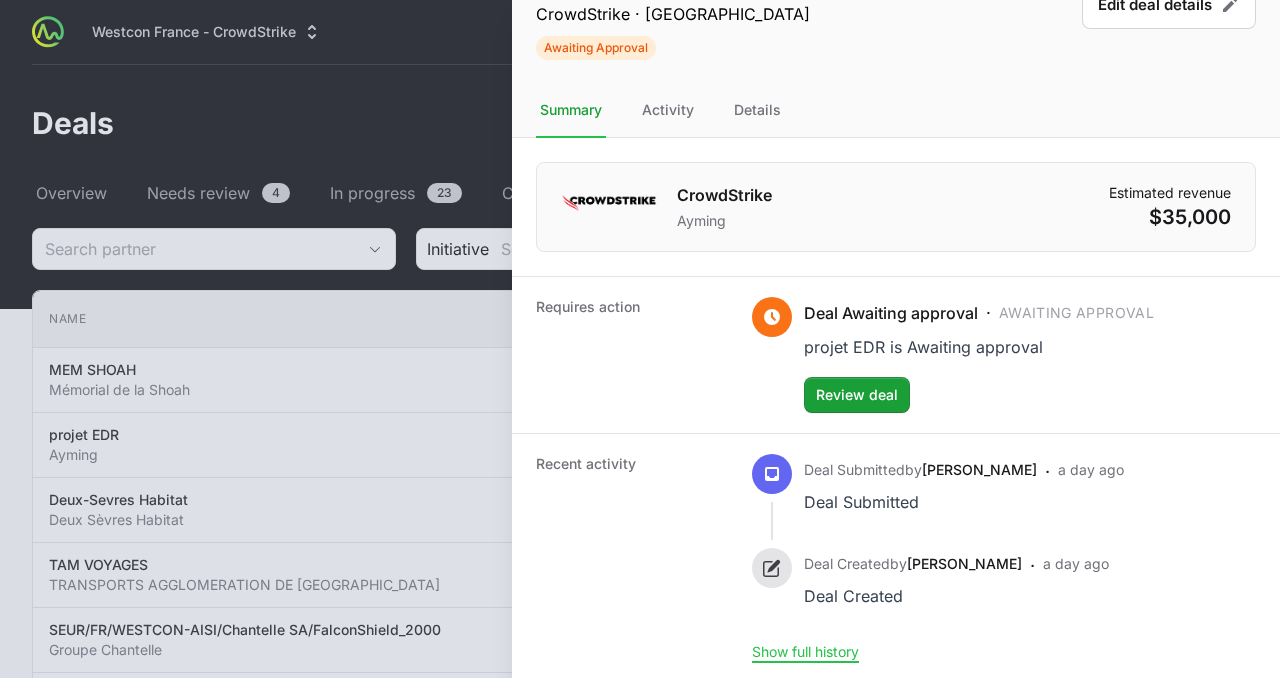 scroll, scrollTop: 66, scrollLeft: 0, axis: vertical 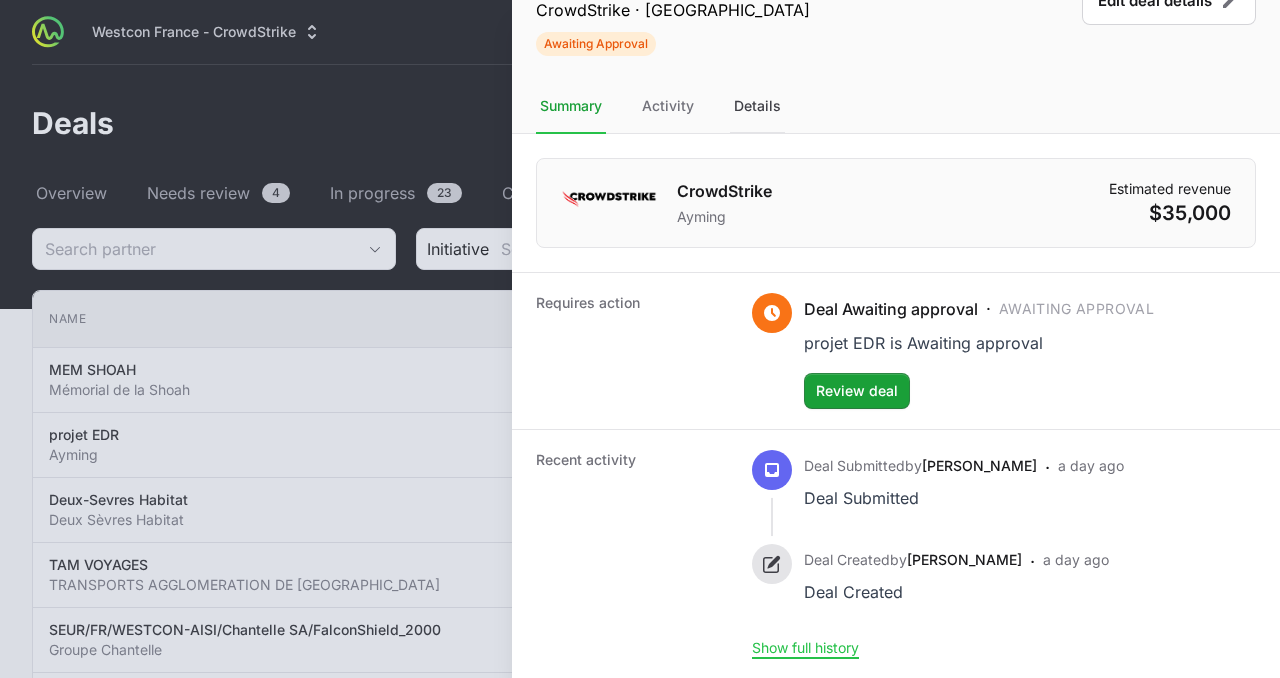 click on "Details" 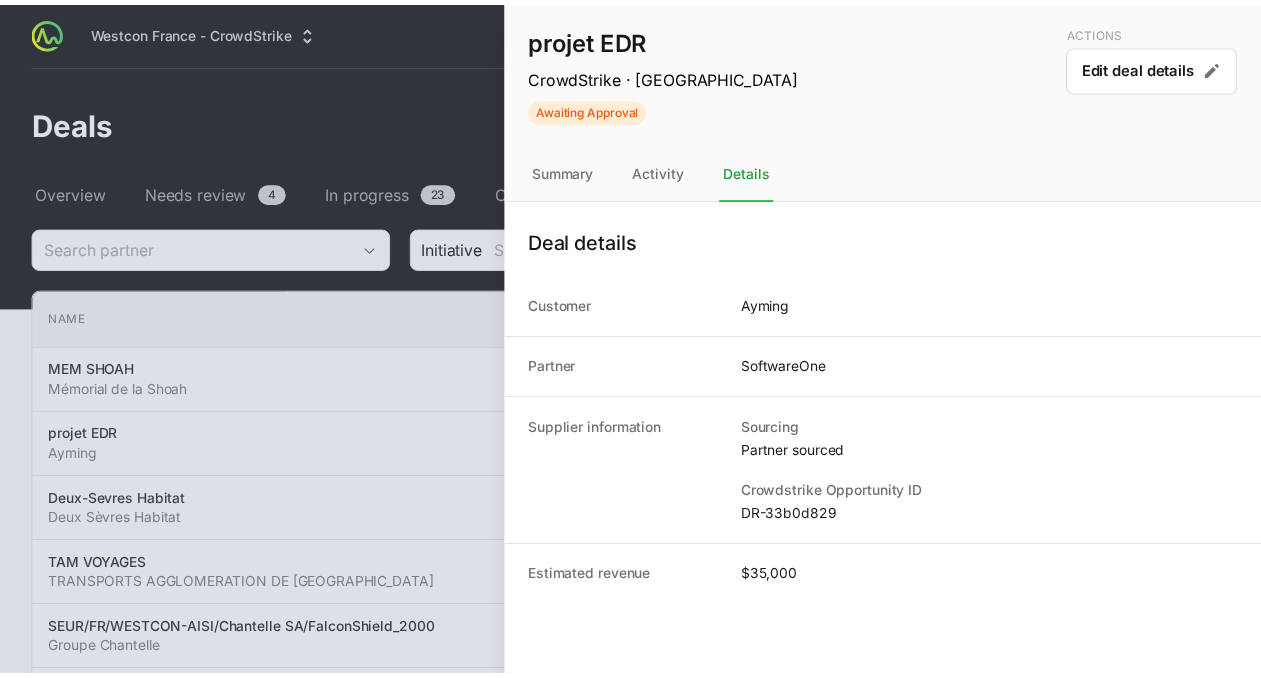 scroll, scrollTop: 0, scrollLeft: 0, axis: both 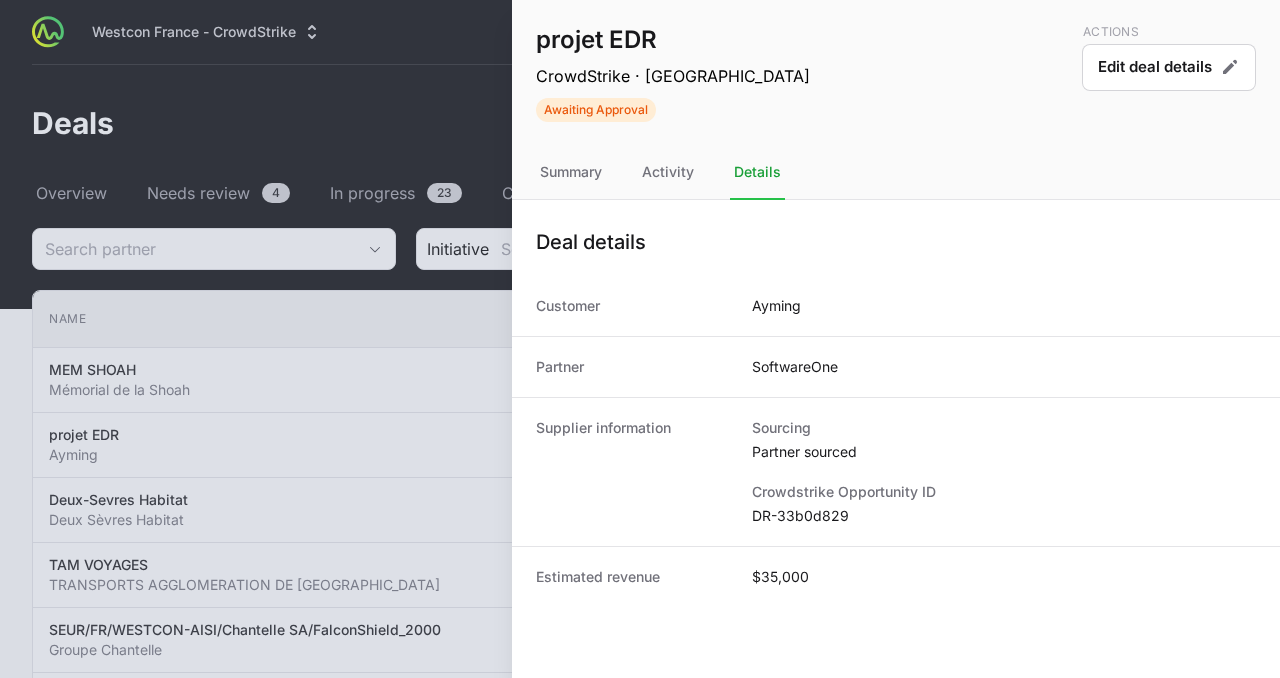 click at bounding box center (640, 339) 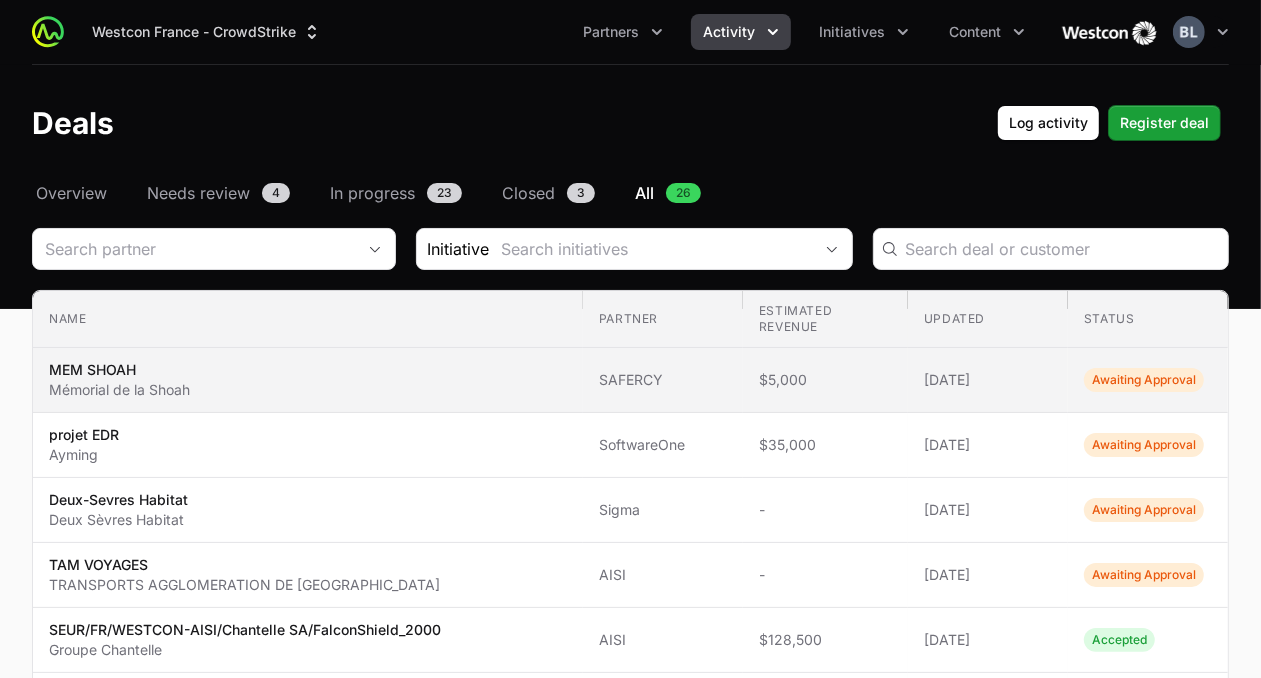 click on "MEM SHOAH Mémorial de la Shoah" 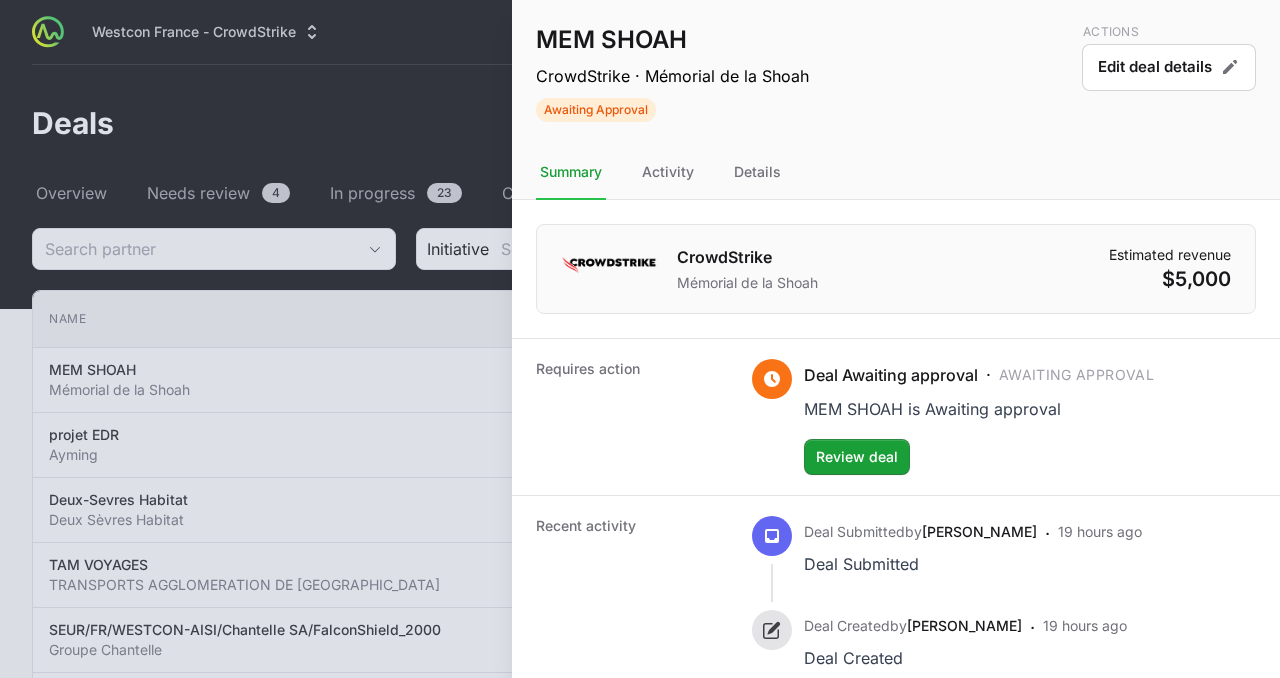 click at bounding box center [640, 339] 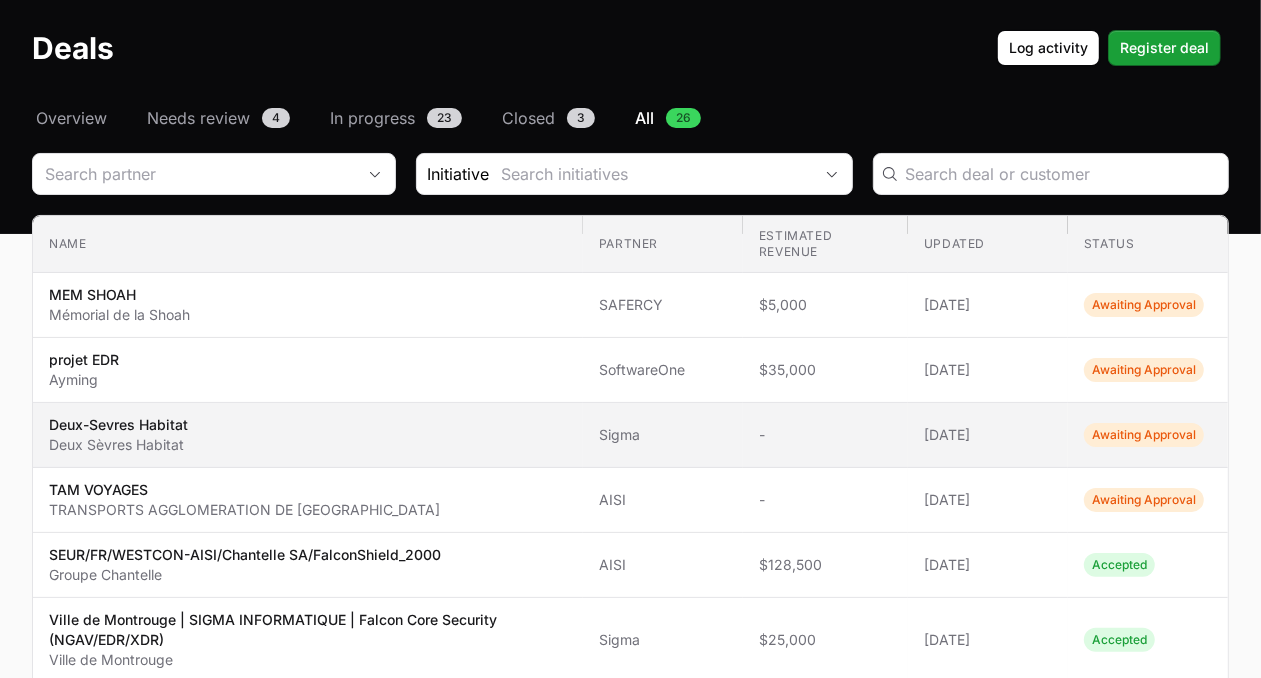 scroll, scrollTop: 0, scrollLeft: 0, axis: both 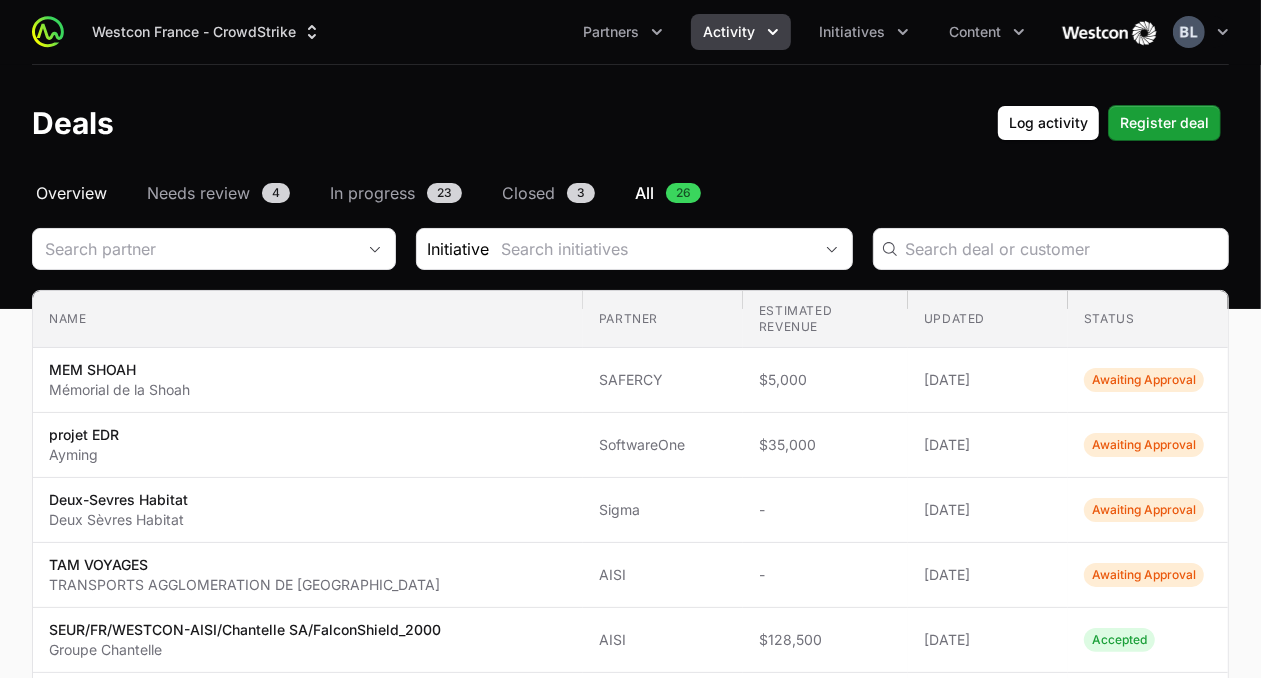click on "Overview" 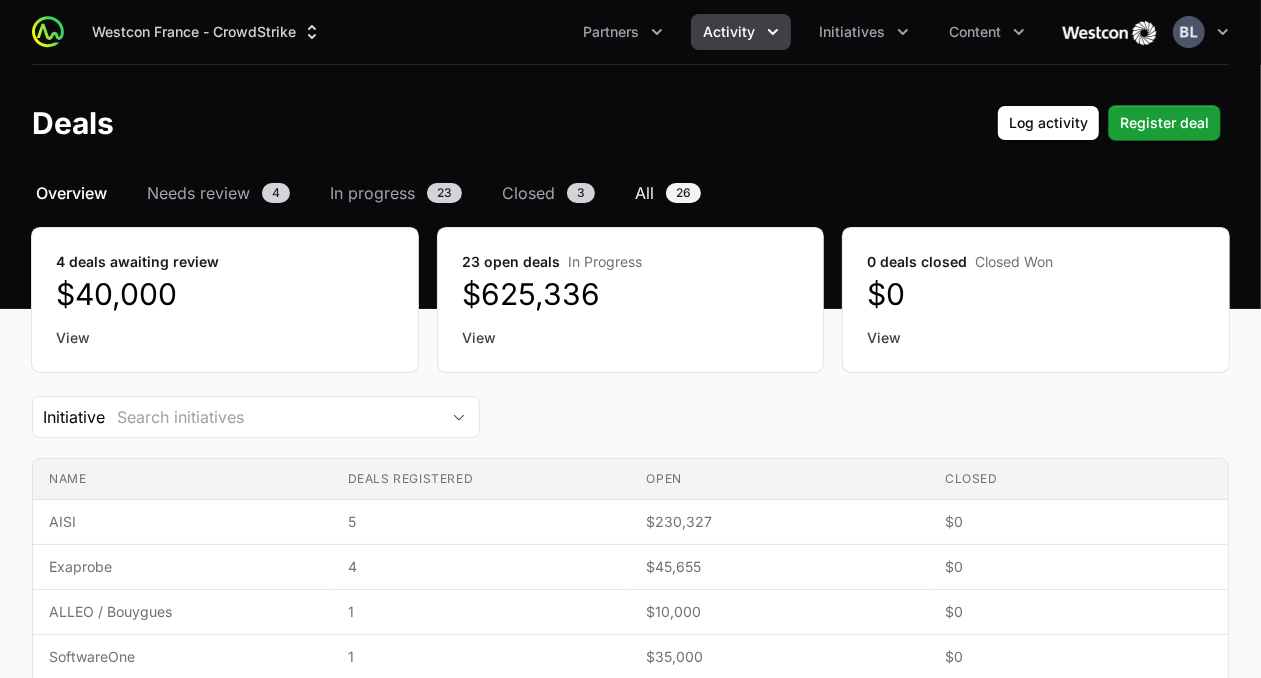 click on "All 26" 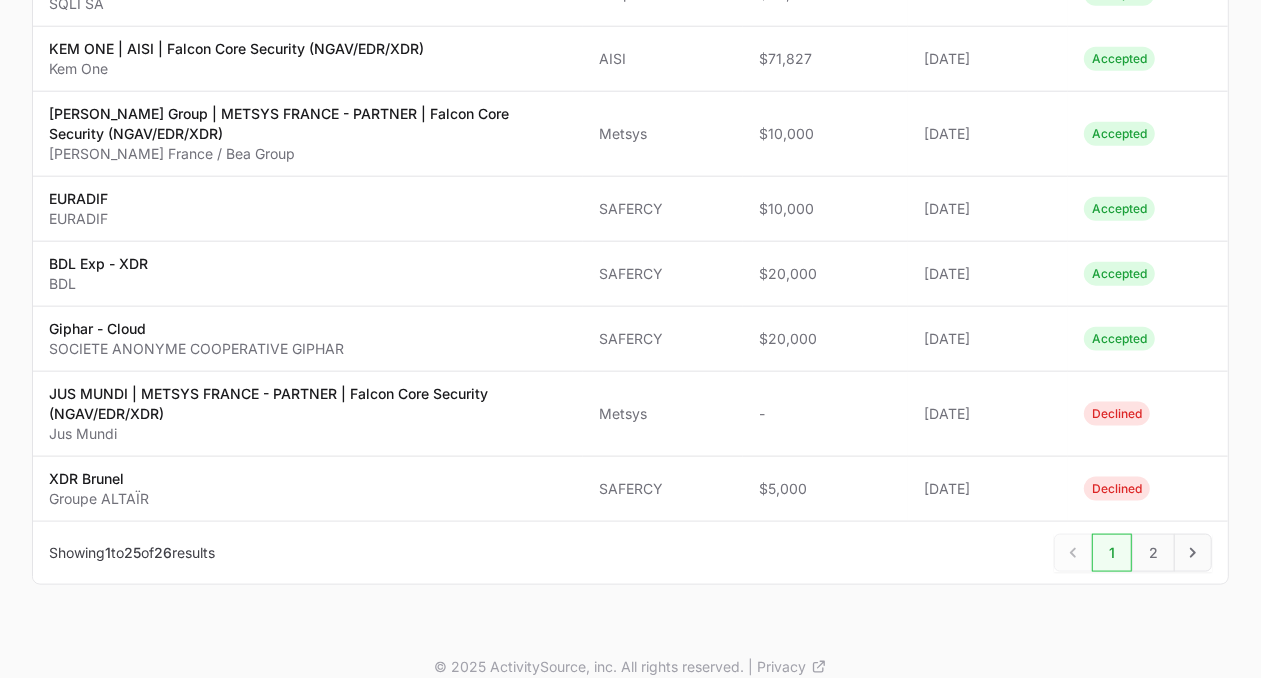 scroll, scrollTop: 1561, scrollLeft: 0, axis: vertical 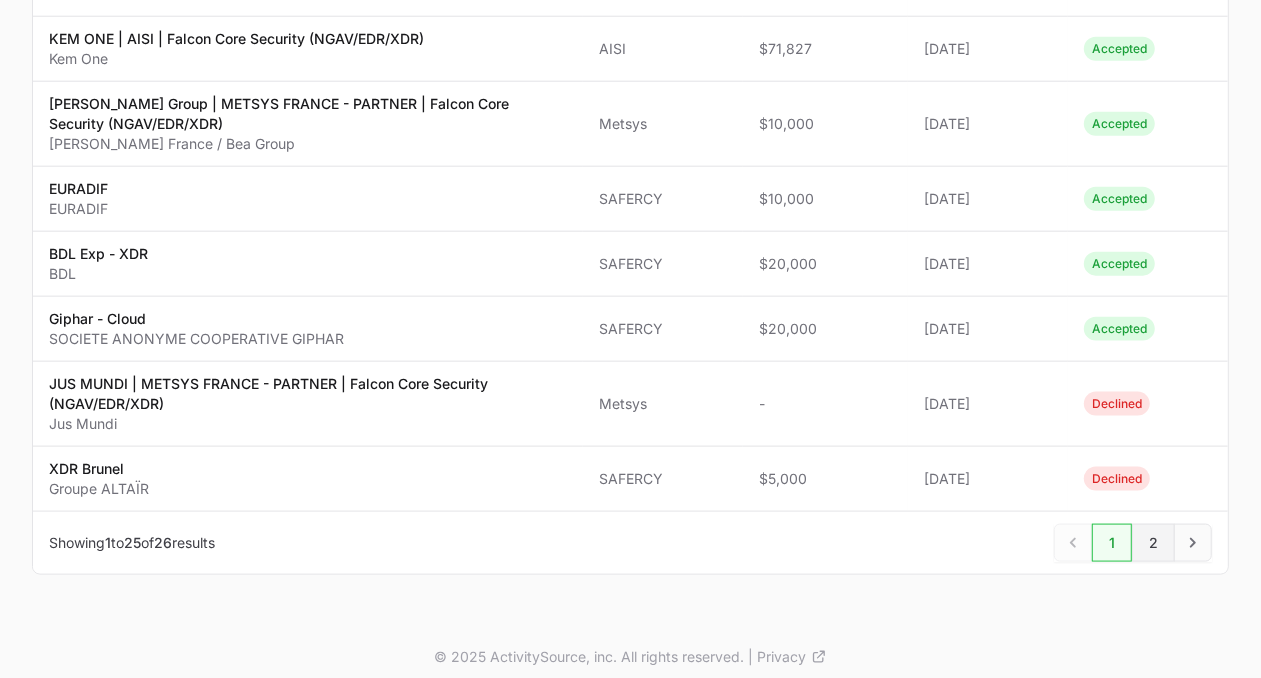 click on "2" 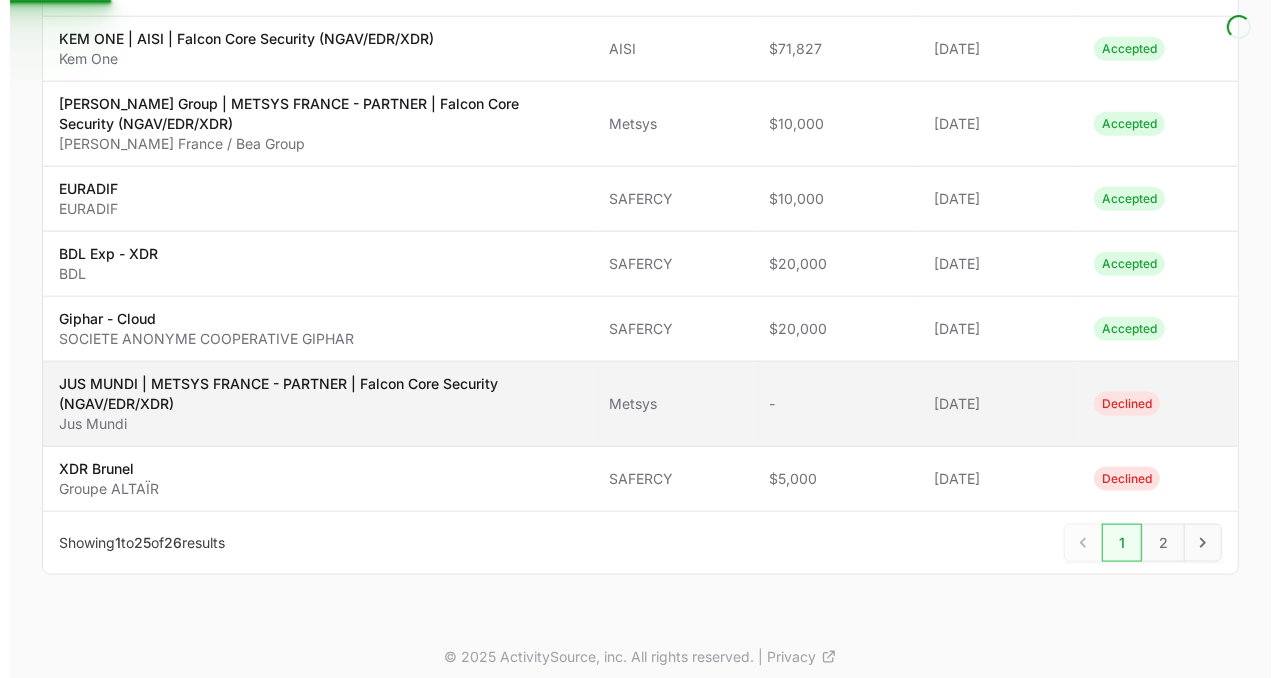 scroll, scrollTop: 0, scrollLeft: 0, axis: both 